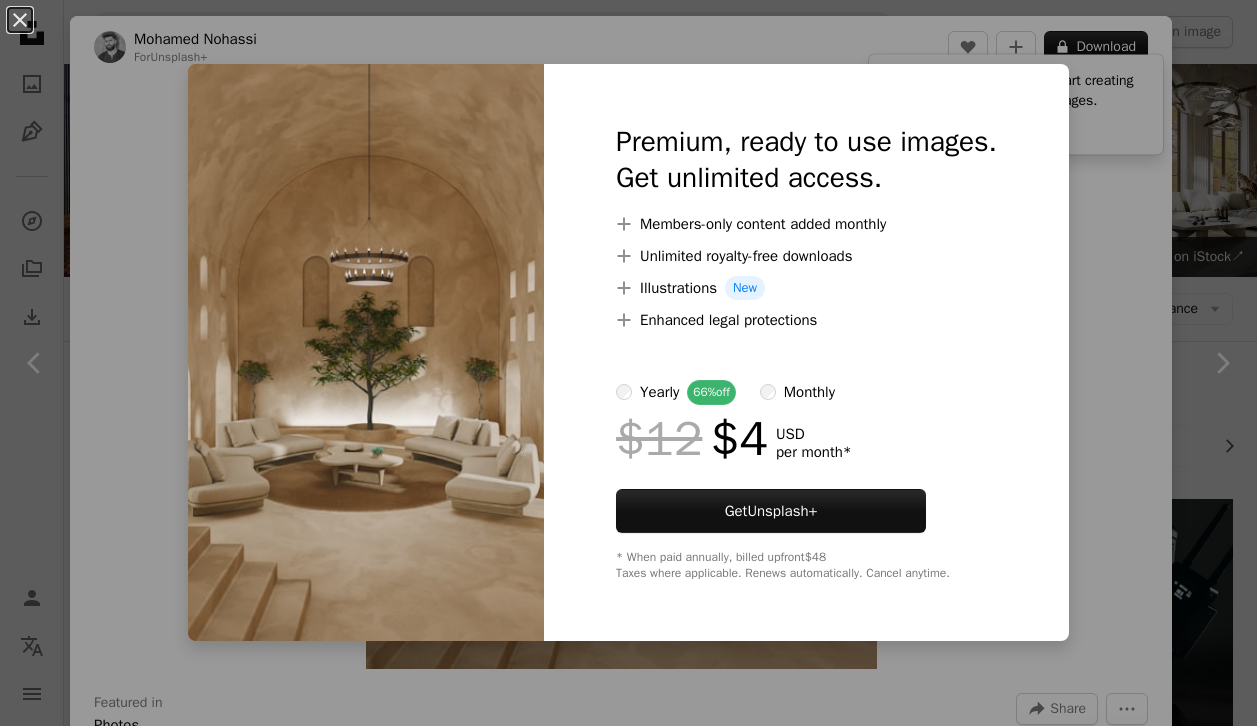 scroll, scrollTop: 56086, scrollLeft: 0, axis: vertical 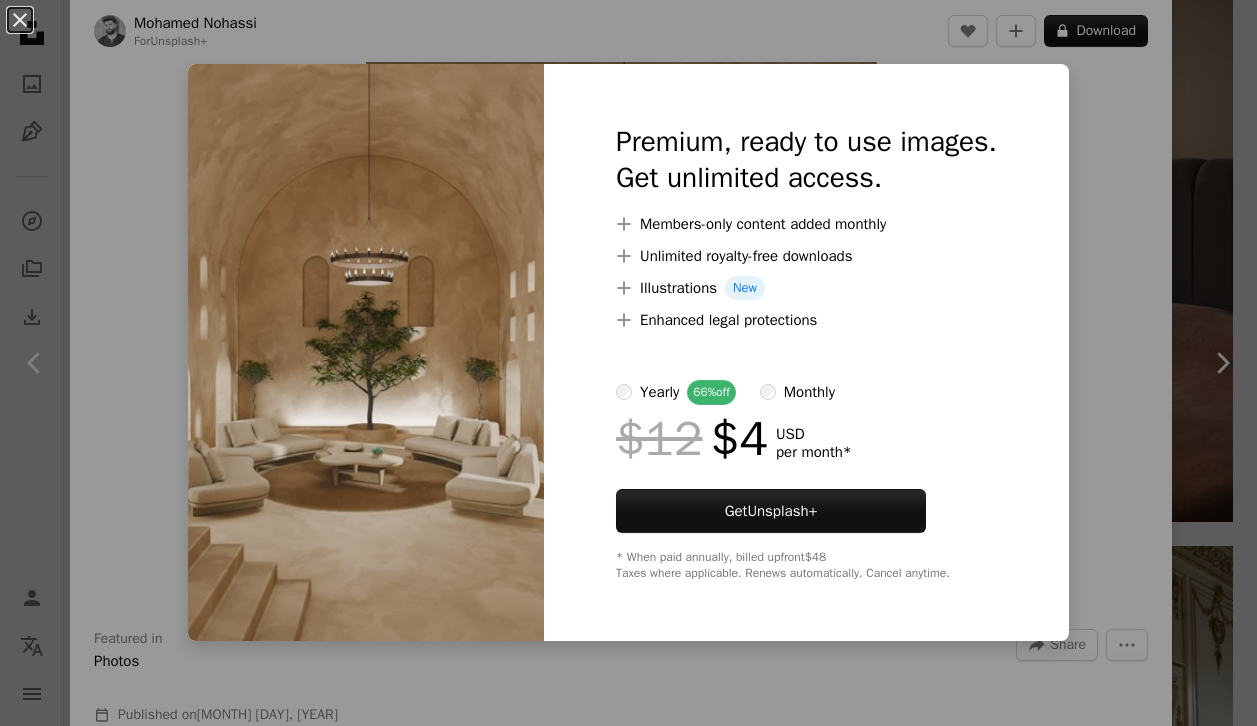 click on "An X shape Premium, ready to use images. Get unlimited access. A plus sign Members-only content added monthly A plus sign Unlimited royalty-free downloads A plus sign Illustrations  New A plus sign Enhanced legal protections yearly 66%  off monthly $12   $4 USD per month * Get  Unsplash+ * When paid annually, billed upfront  $48 Taxes where applicable. Renews automatically. Cancel anytime." at bounding box center [628, 363] 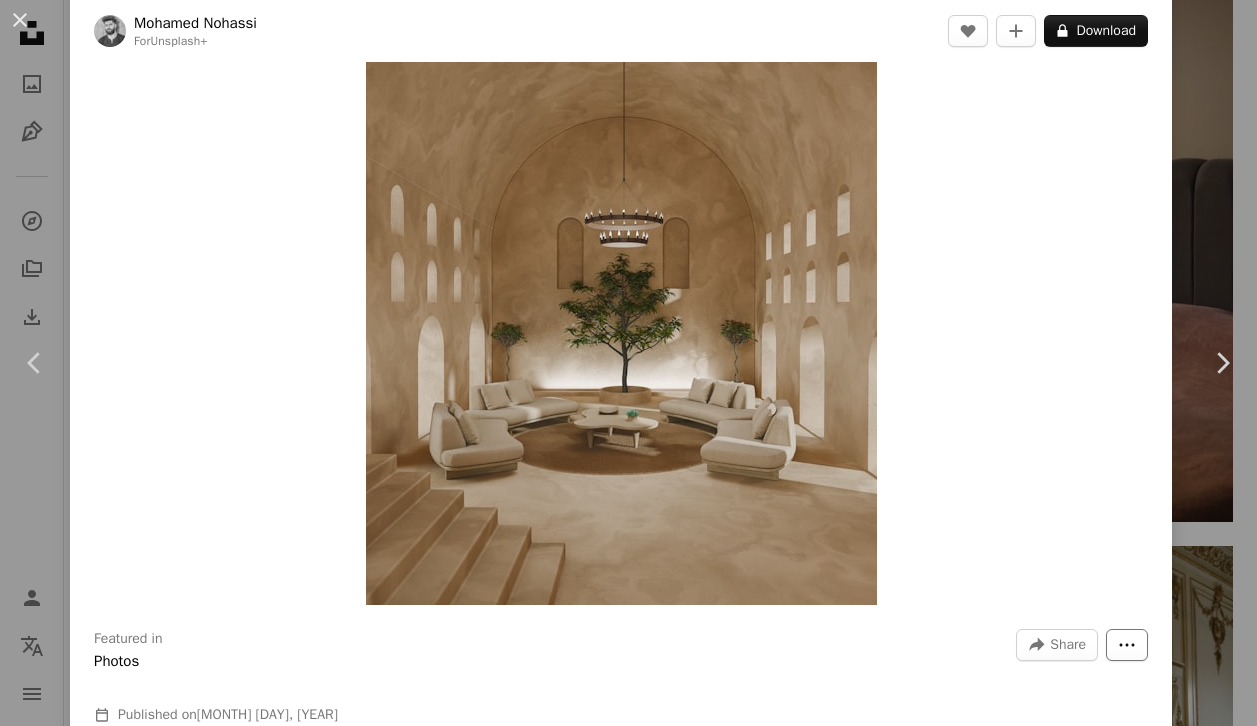 click on "More Actions" at bounding box center [1127, 645] 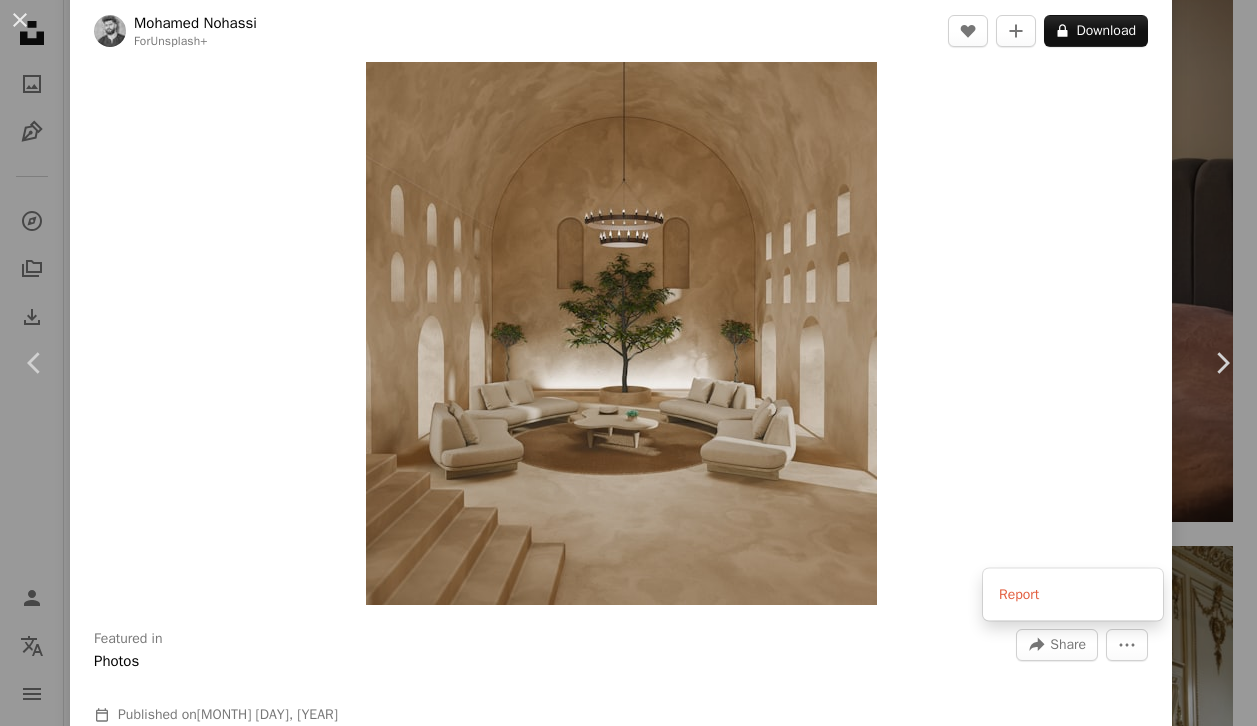 click on "A X shape Chevron left Chevron right [FIRST] [LAST] For  Unsplash+ A heart A plus sign A lock Download Zoom in Featured in Photos A forward-right arrow Share More Actions Calendar outlined Published on  July 27, 2024 Safety Licensed under the  Unsplash+ License wallpaper background interior design living room furniture minimalist 3d render digital image interiors digital render Creative Commons images From this series Plus sign for Unsplash+ Plus sign for Unsplash+ Related images Plus sign for Unsplash+ A heart A plus sign [FIRST] [LAST] For  Unsplash+ A lock Download Plus sign for Unsplash+ A heart A plus sign [FIRST] [LAST] For  Unsplash+ A lock Download Plus sign for Unsplash+ A heart A plus sign [FIRST] [LAST] For  Unsplash+ A lock Download Plus sign for Unsplash+ A heart A plus sign [FIRST] [LAST] For" at bounding box center [628, 363] 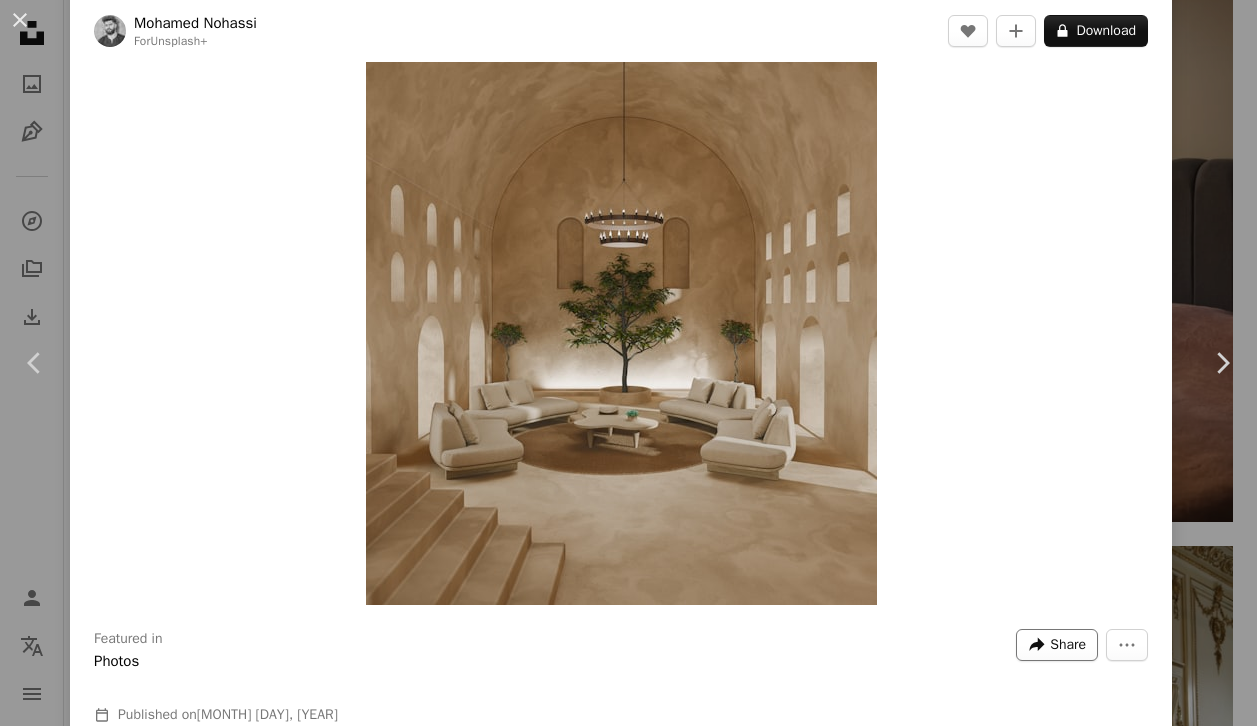 click on "Share" at bounding box center [1068, 645] 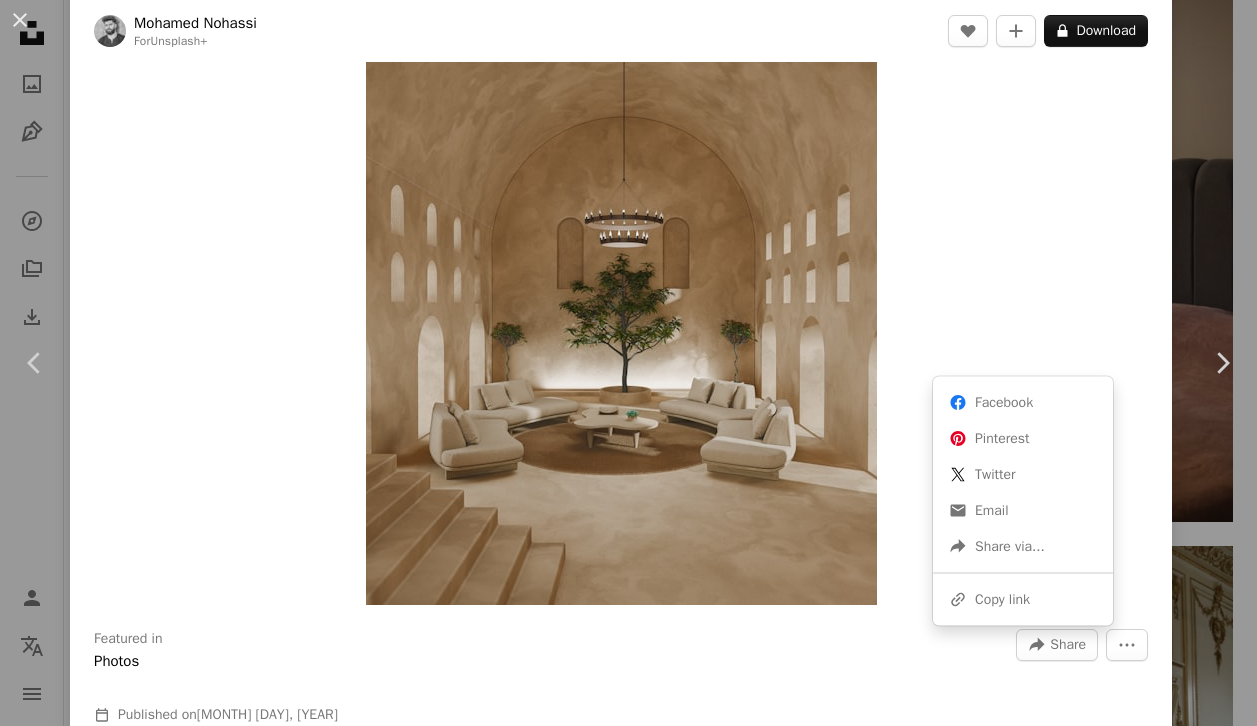 click on "A X shape Chevron left Chevron right [FIRST] [LAST] For  Unsplash+ A heart A plus sign A lock Download Zoom in Featured in Photos A forward-right arrow Share More Actions Calendar outlined Published on  July 27, 2024 Safety Licensed under the  Unsplash+ License wallpaper background interior design living room furniture minimalist 3d render digital image interiors digital render Creative Commons images From this series Plus sign for Unsplash+ Plus sign for Unsplash+ Related images Plus sign for Unsplash+ A heart A plus sign [FIRST] [LAST] For  Unsplash+ A lock Download Plus sign for Unsplash+ A heart A plus sign [FIRST] [LAST] For  Unsplash+ A lock Download Plus sign for Unsplash+ A heart A plus sign [FIRST] [LAST] For  Unsplash+ A lock Download Plus sign for Unsplash+ A heart A plus sign [FIRST] [LAST] For" at bounding box center (628, 363) 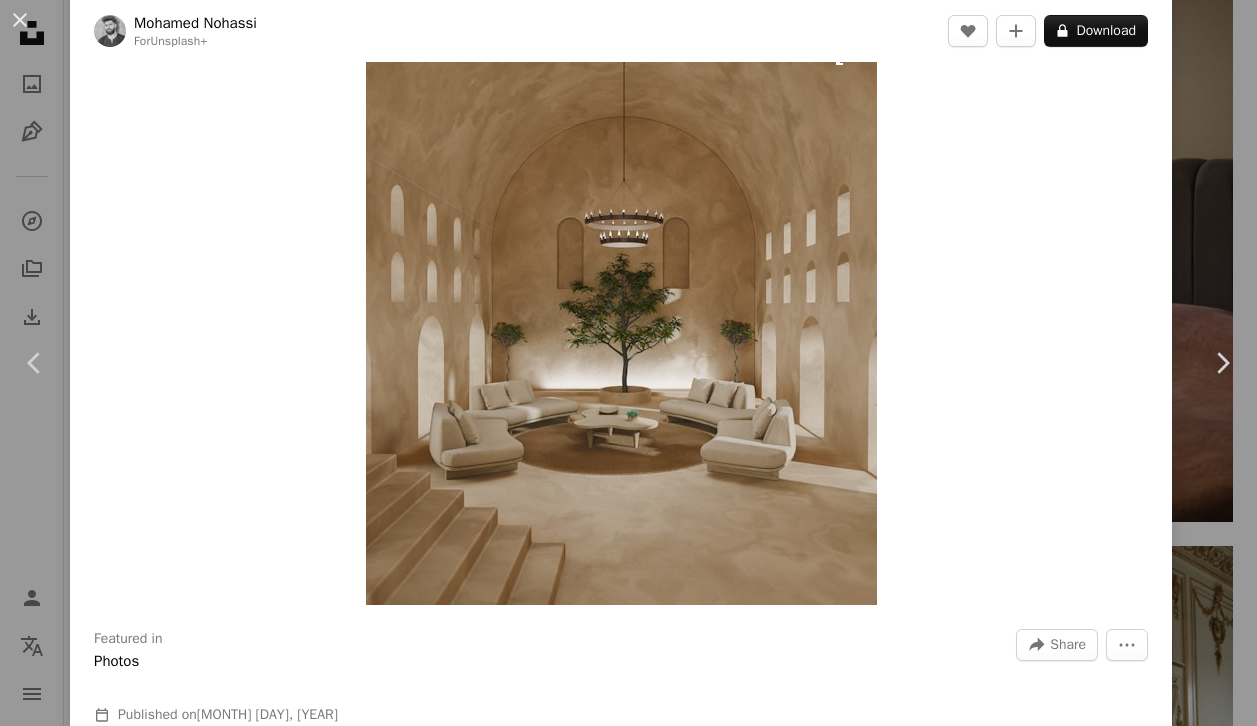 scroll, scrollTop: 55859, scrollLeft: 0, axis: vertical 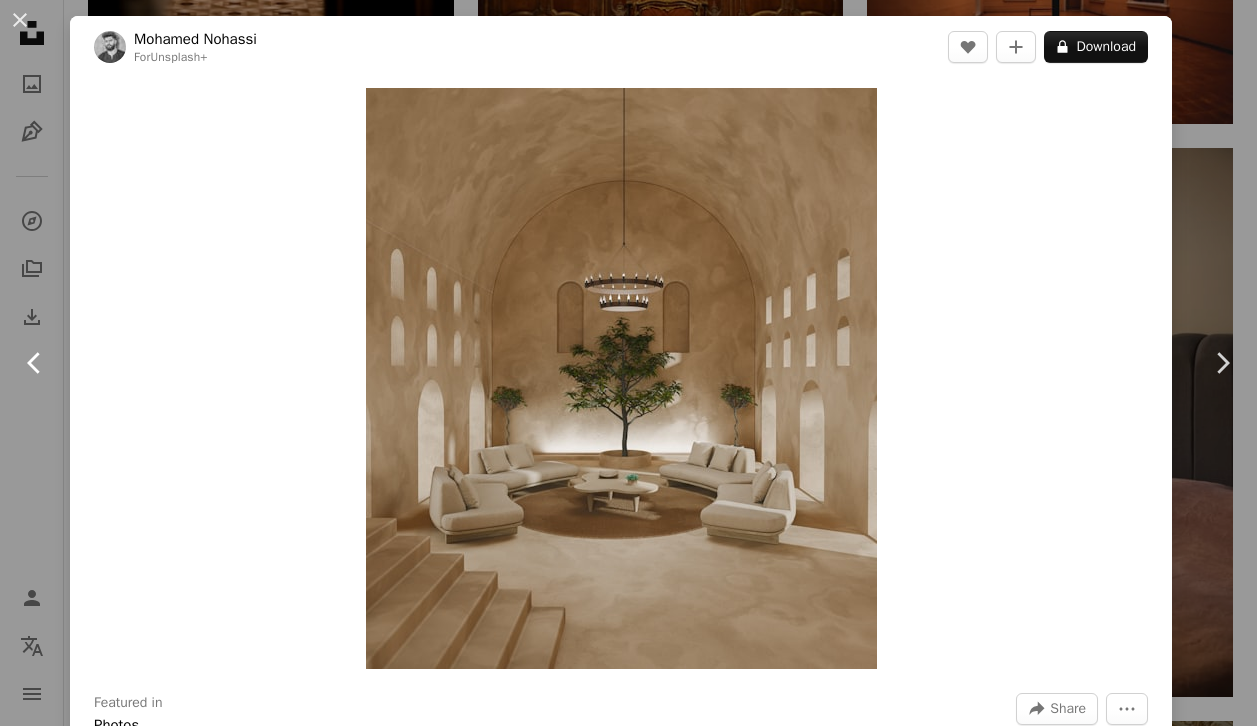 click on "Chevron left" at bounding box center (35, 363) 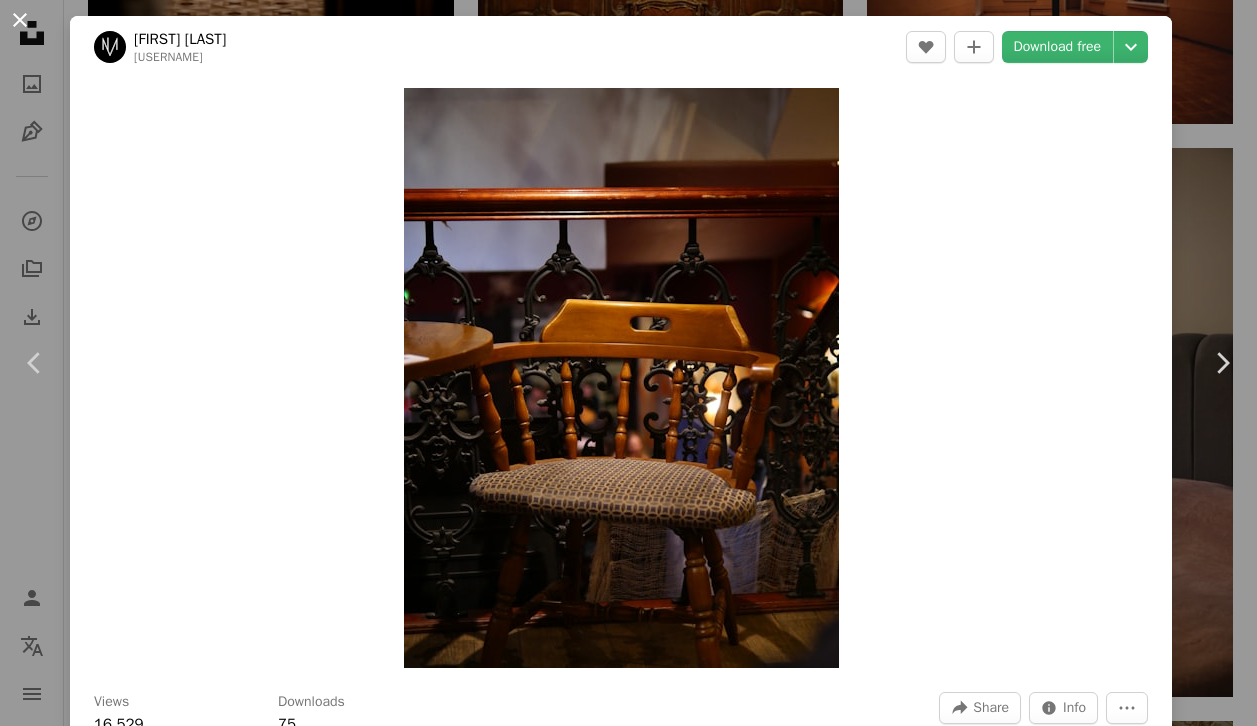 click on "An X shape" at bounding box center [20, 20] 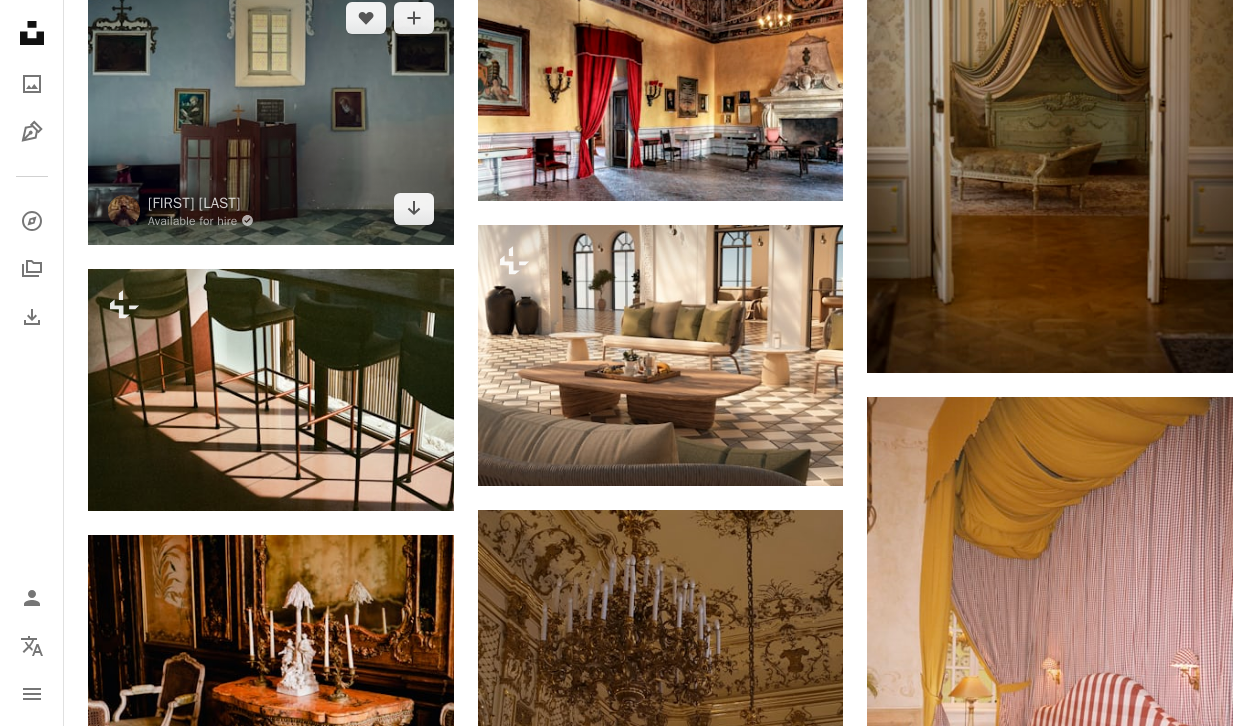 scroll, scrollTop: 61496, scrollLeft: 0, axis: vertical 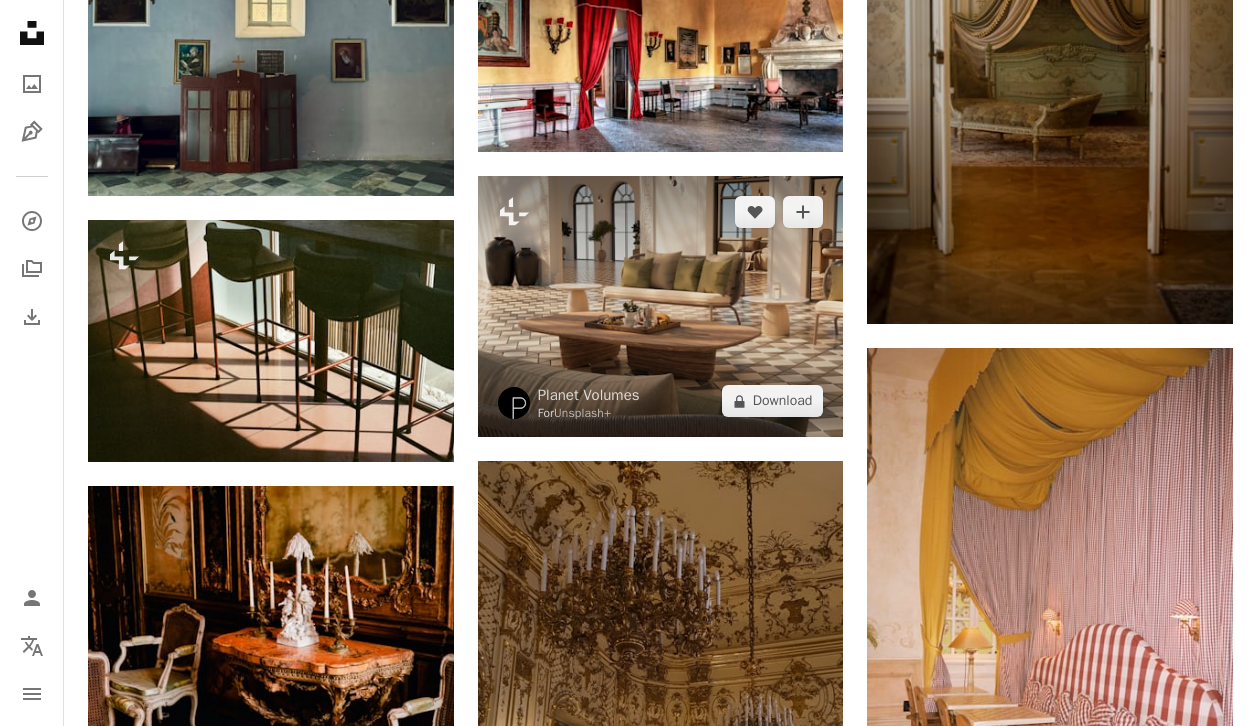 click at bounding box center (661, 306) 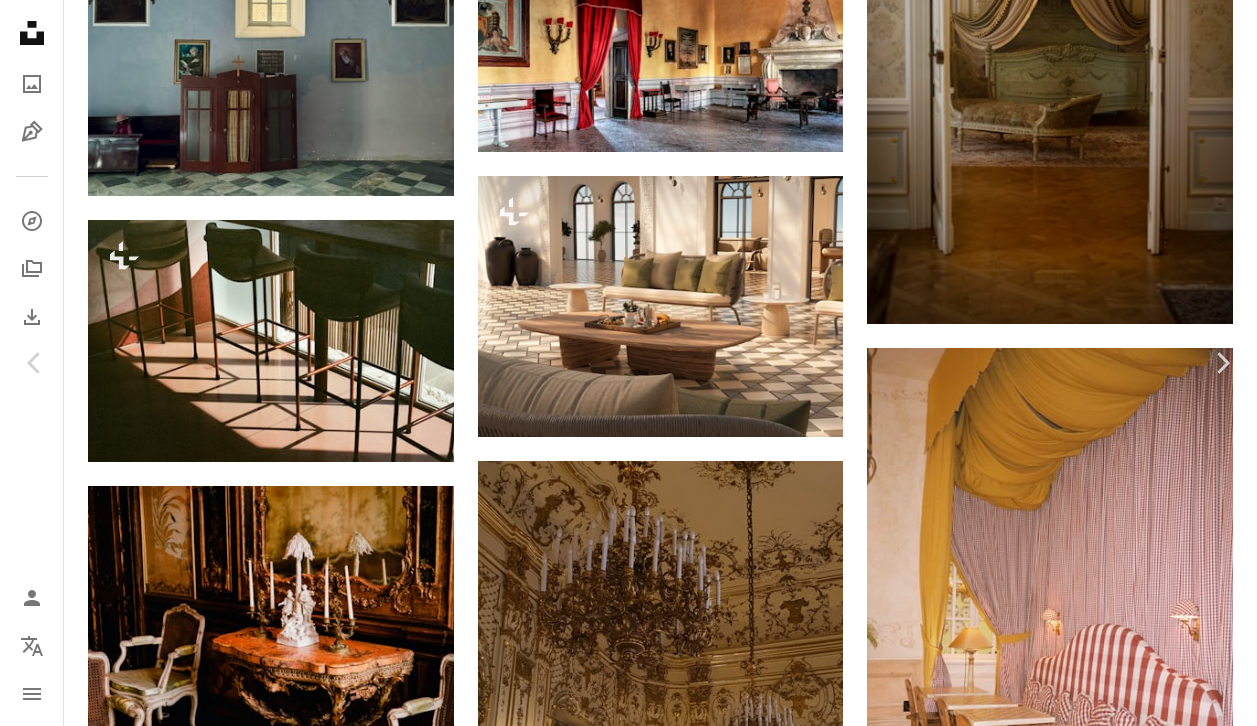 click on "An X shape" at bounding box center (20, 20) 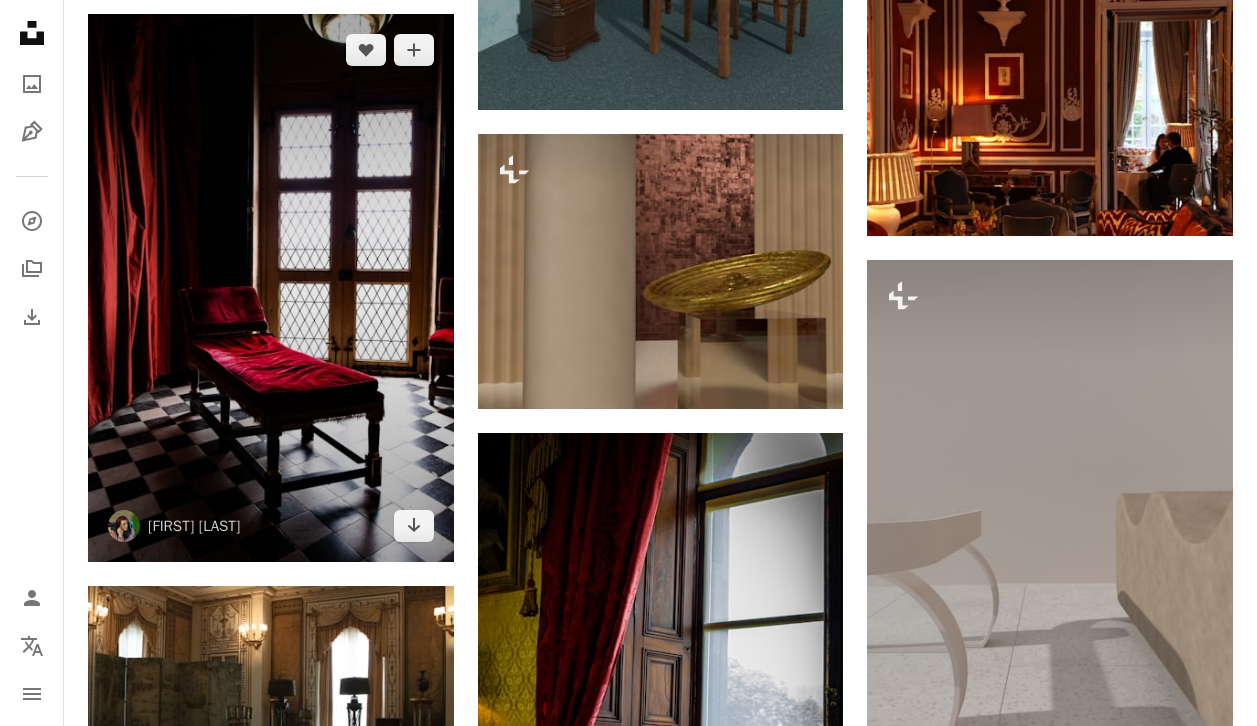 scroll, scrollTop: 65560, scrollLeft: 0, axis: vertical 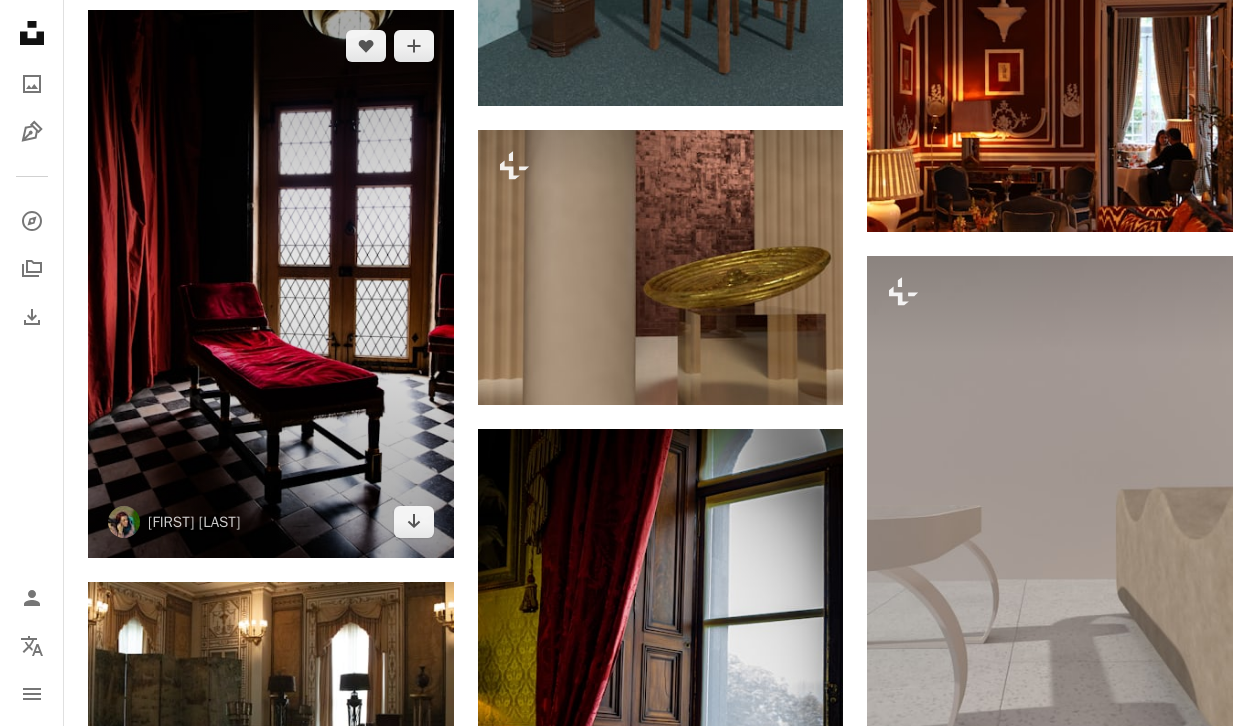 click at bounding box center [271, 284] 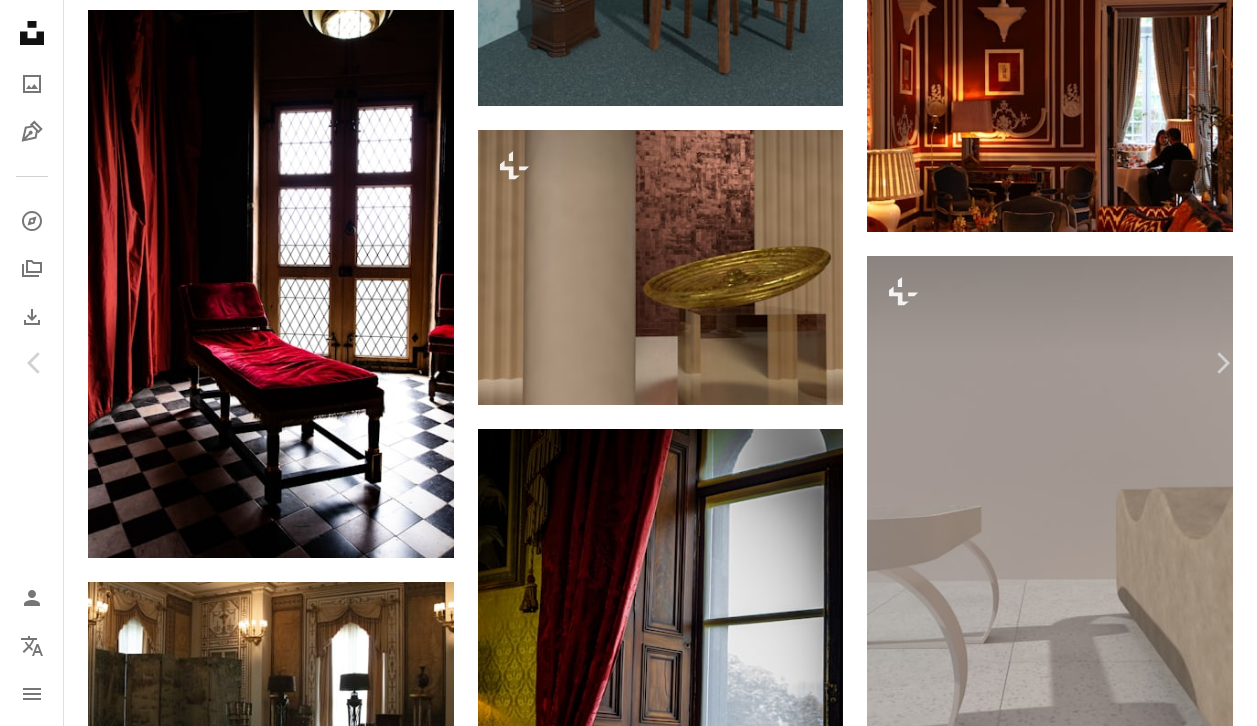 click on "An X shape" at bounding box center [20, 20] 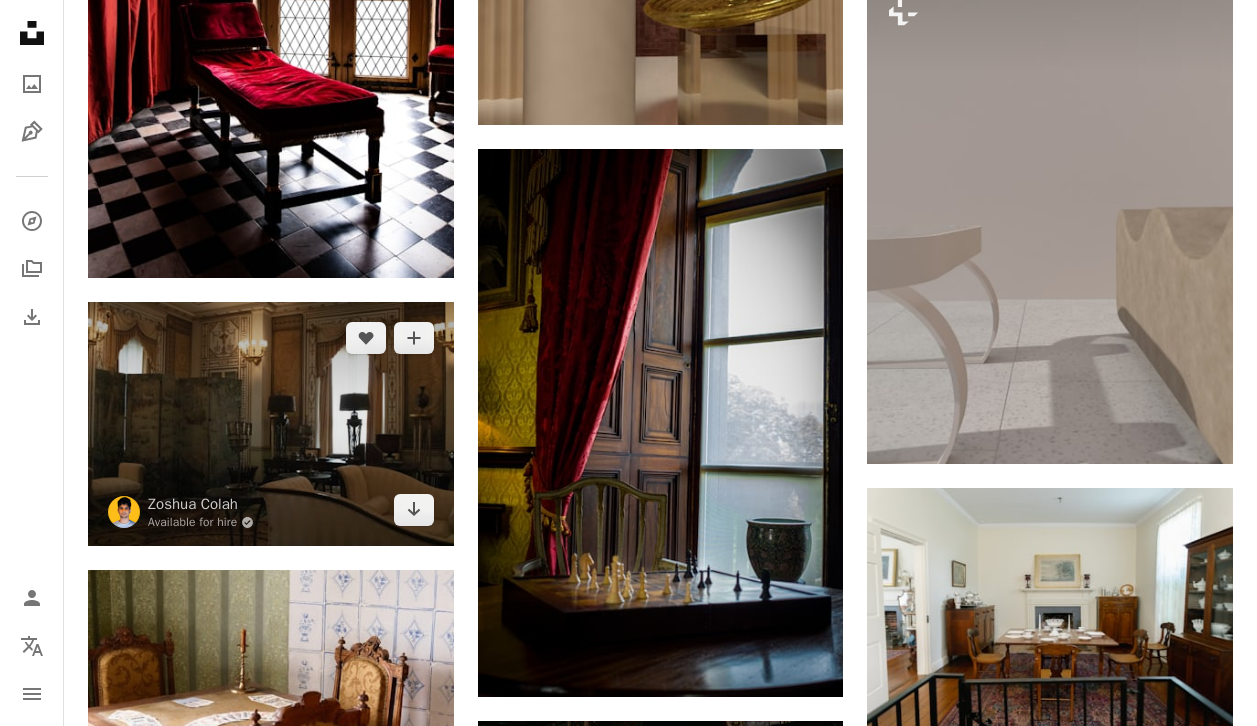 scroll, scrollTop: 65906, scrollLeft: 0, axis: vertical 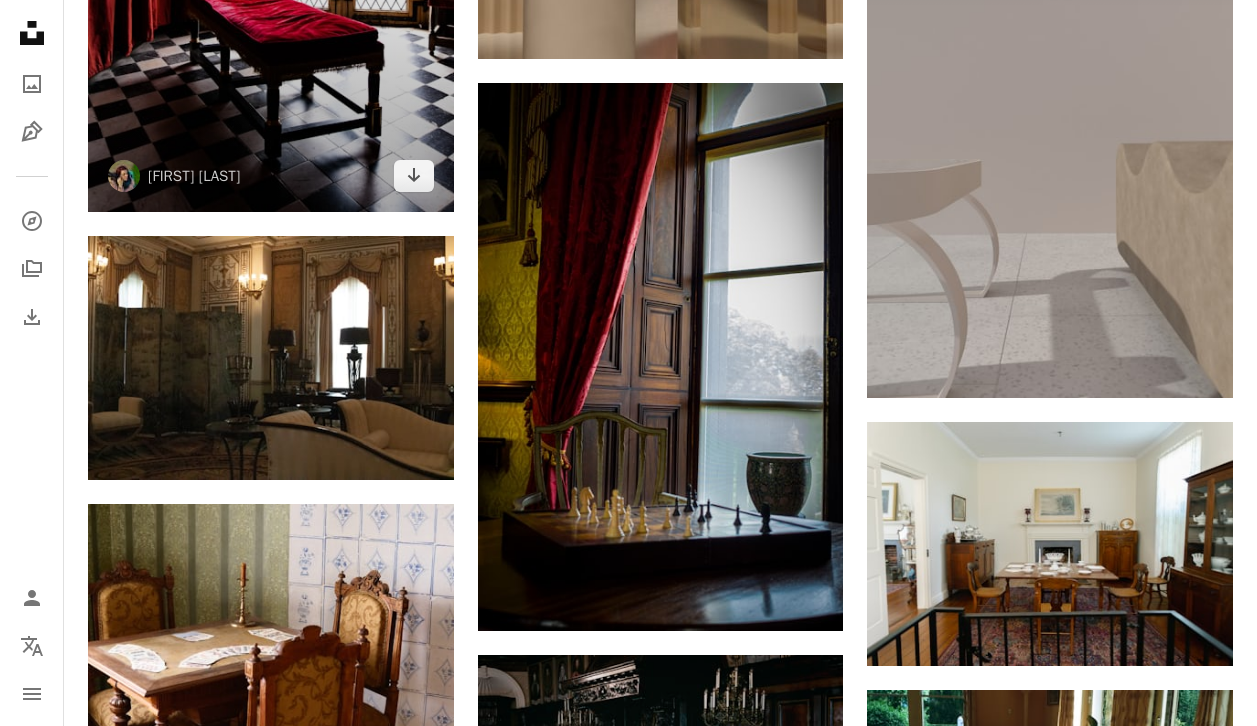 click at bounding box center (271, -62) 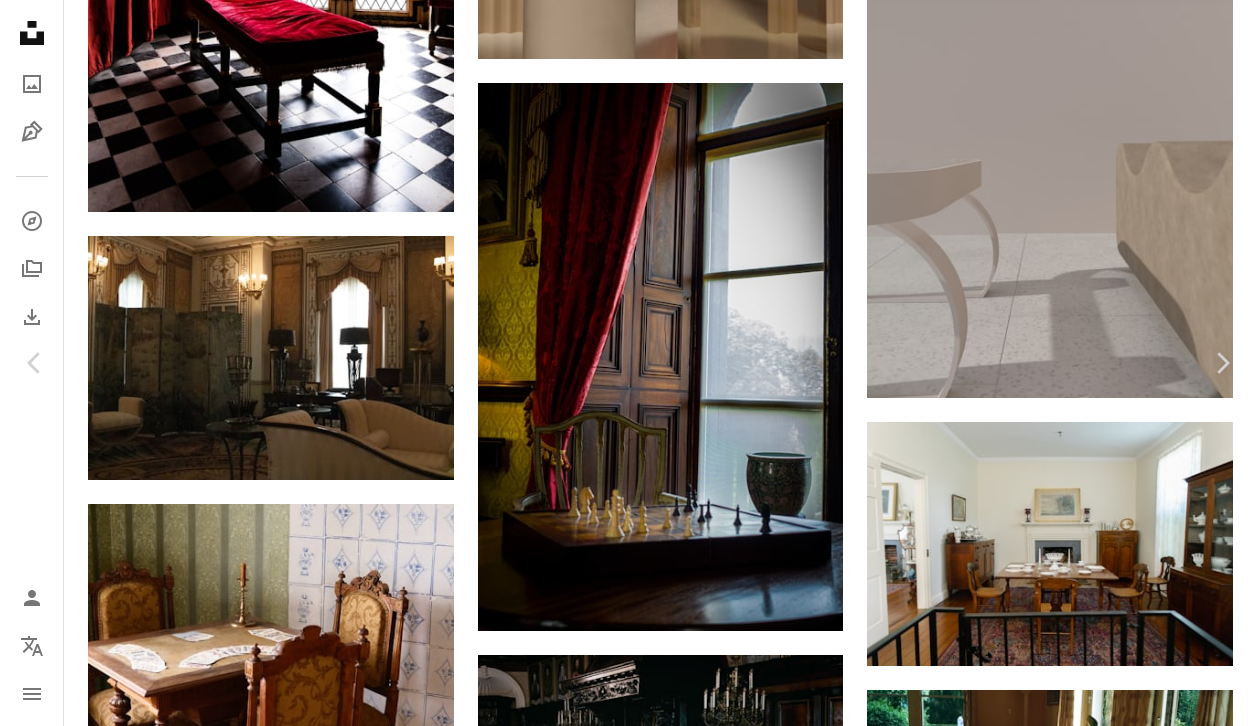 scroll, scrollTop: 1583, scrollLeft: 0, axis: vertical 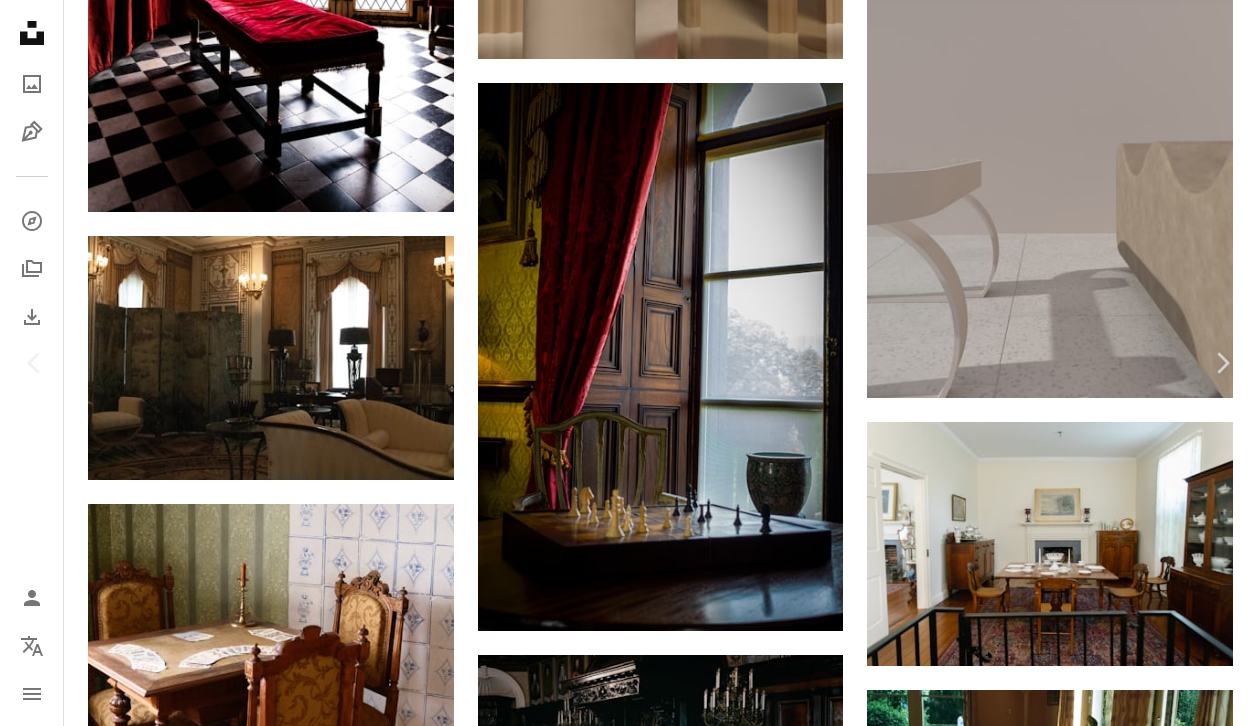 click on "Download free" at bounding box center (1058, 4038) 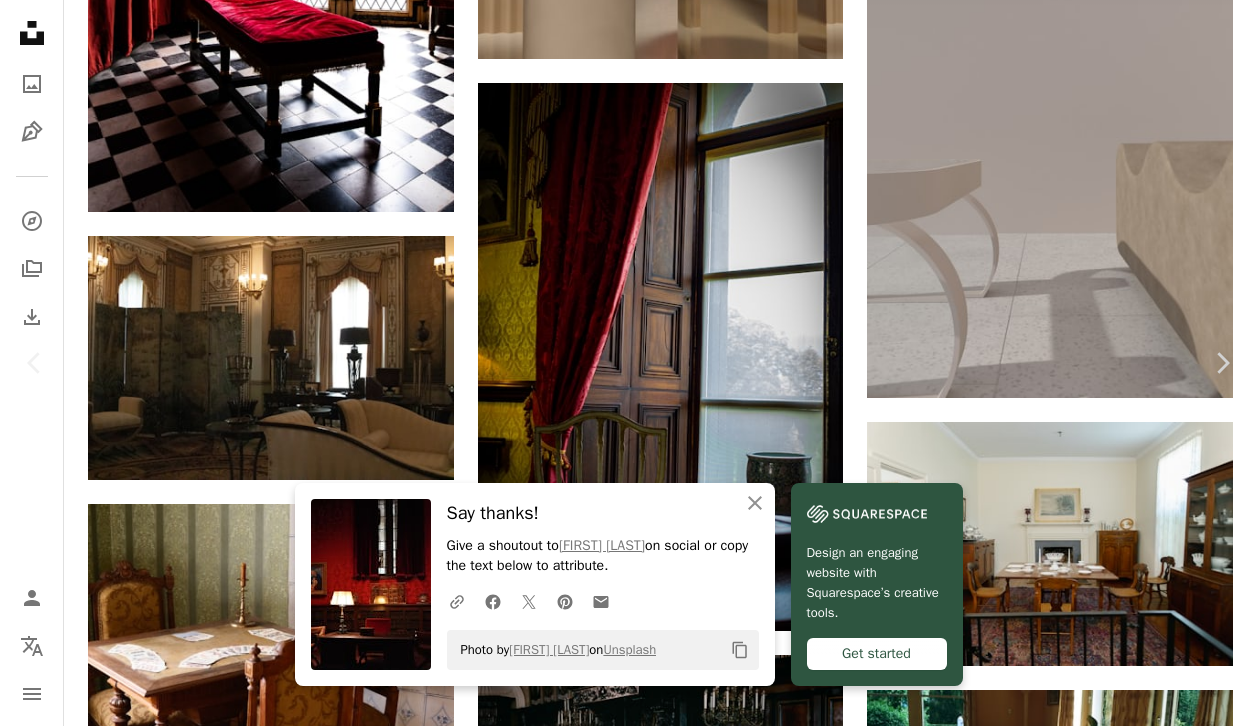 click on "An X shape" at bounding box center (20, 20) 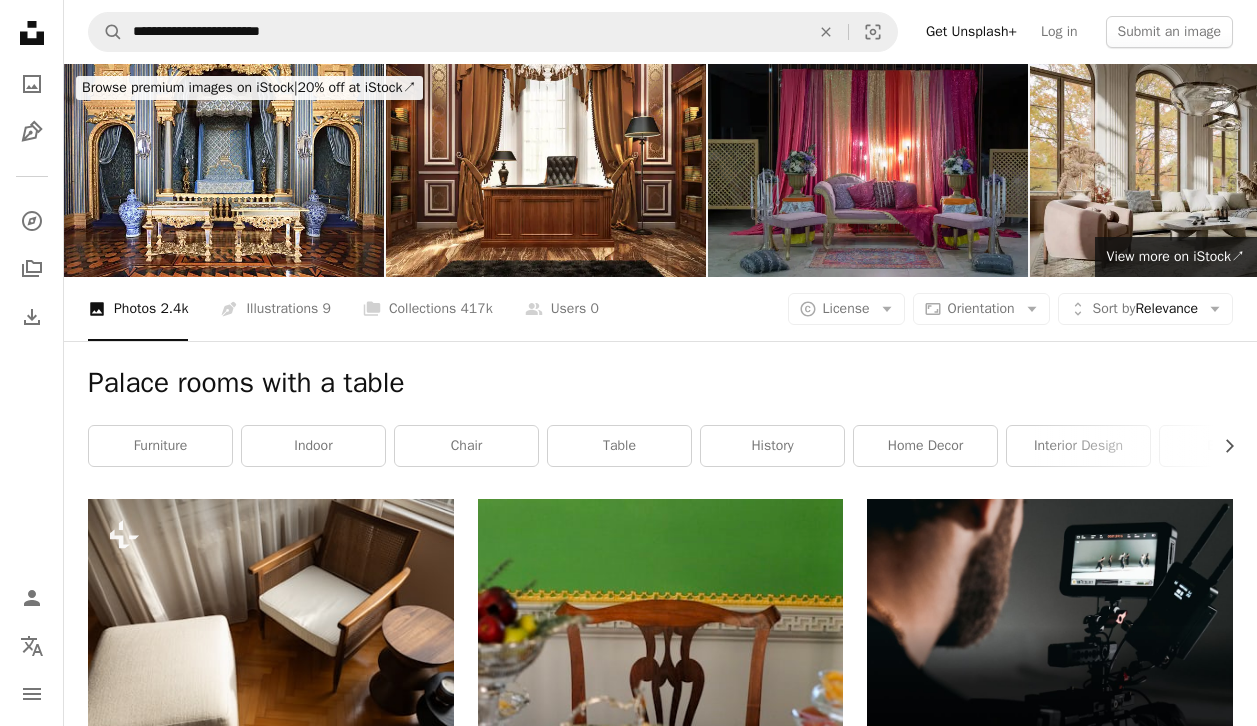 scroll, scrollTop: 0, scrollLeft: 0, axis: both 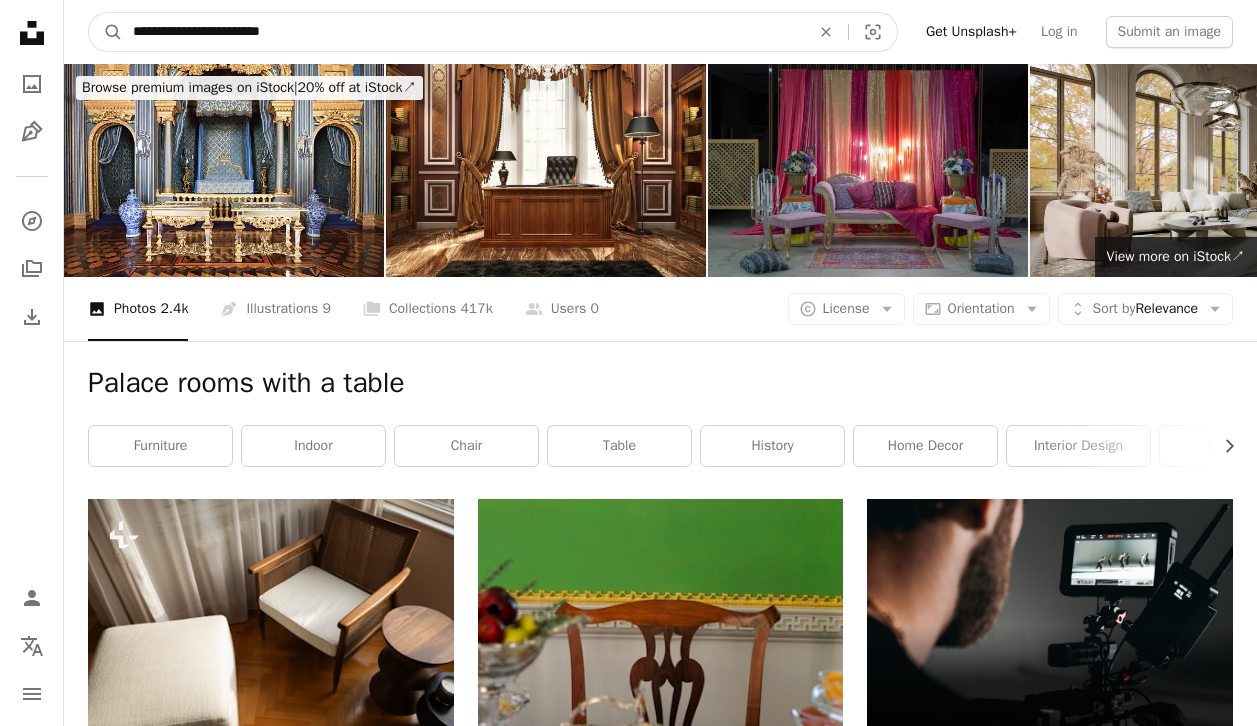 click on "**********" at bounding box center (463, 32) 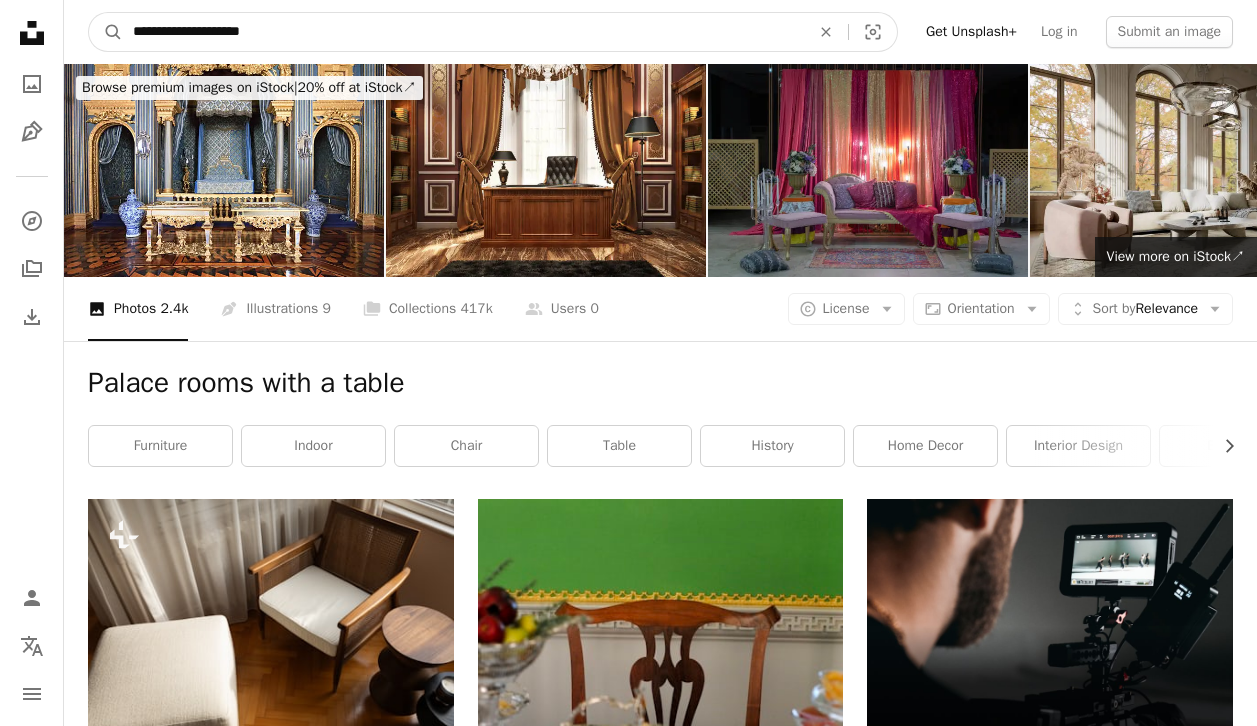 type on "**********" 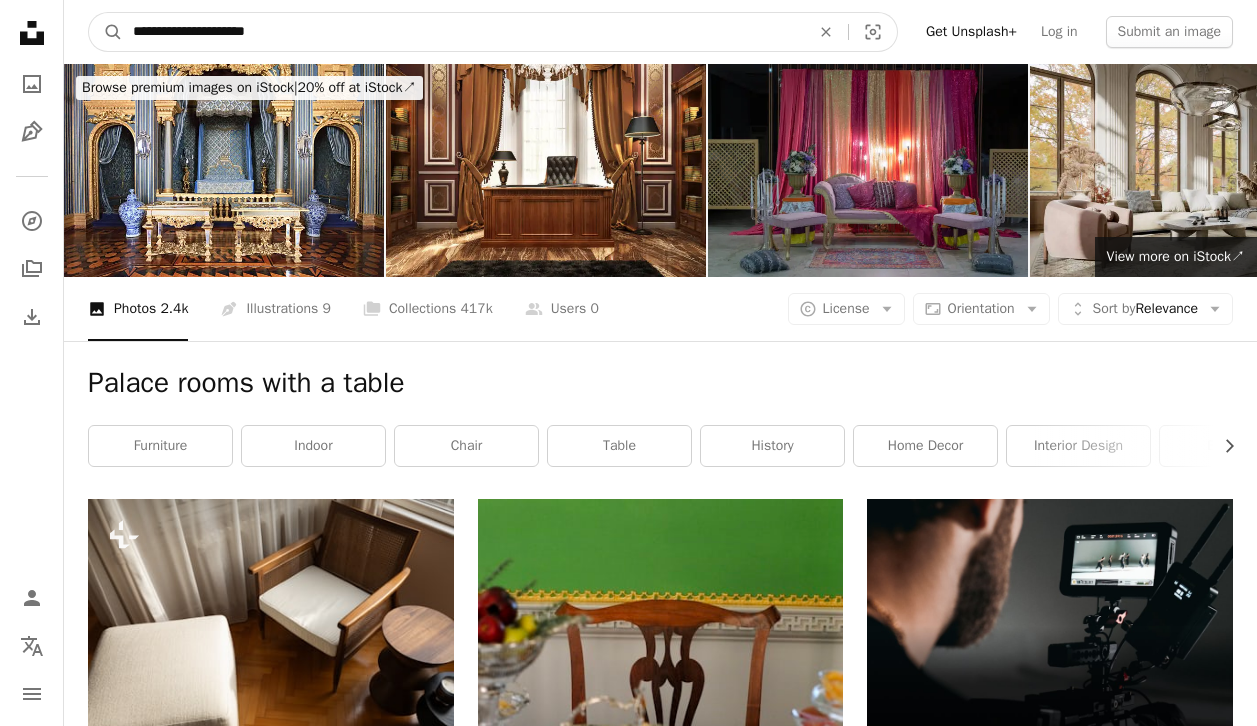 click on "A magnifying glass" at bounding box center (106, 32) 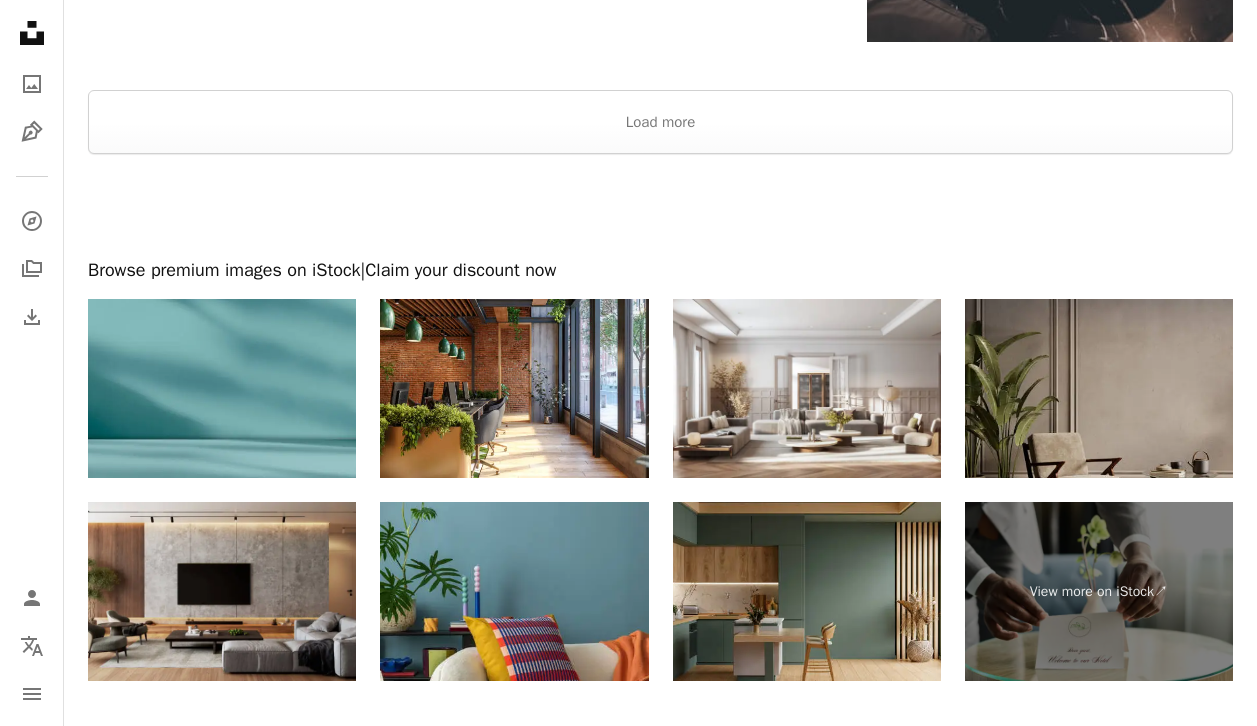 scroll, scrollTop: 3616, scrollLeft: 0, axis: vertical 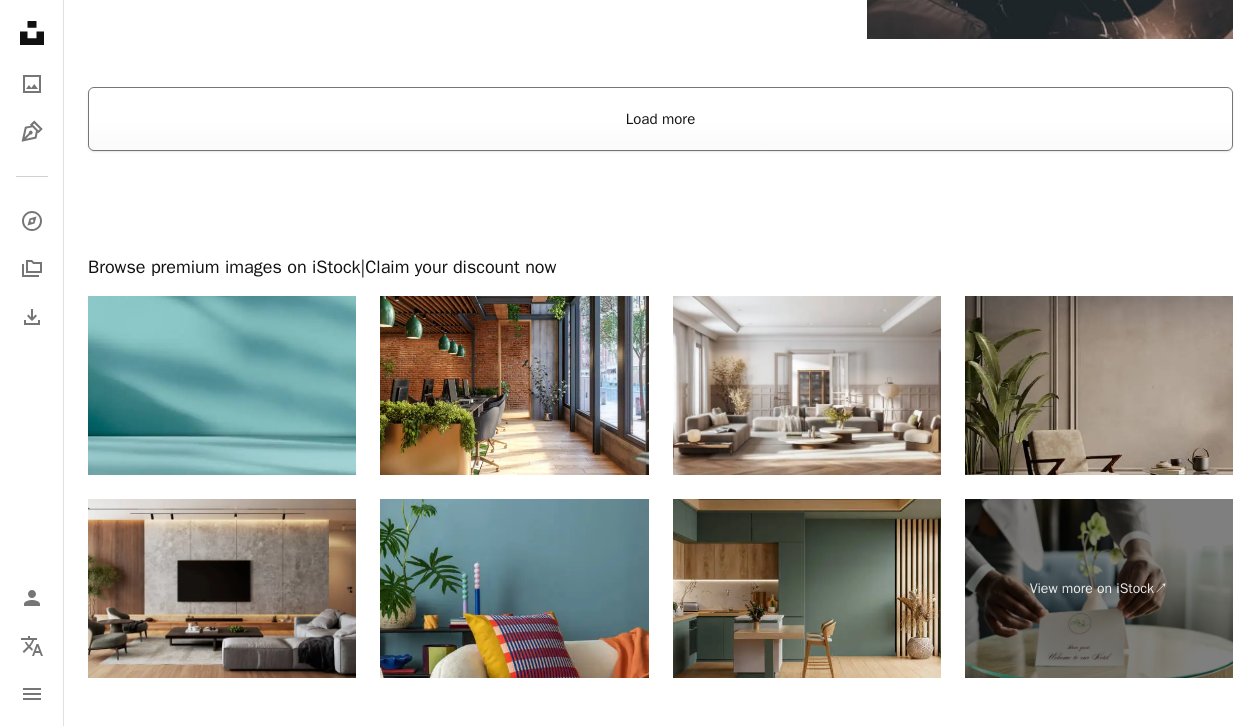 click on "Load more" at bounding box center (660, 119) 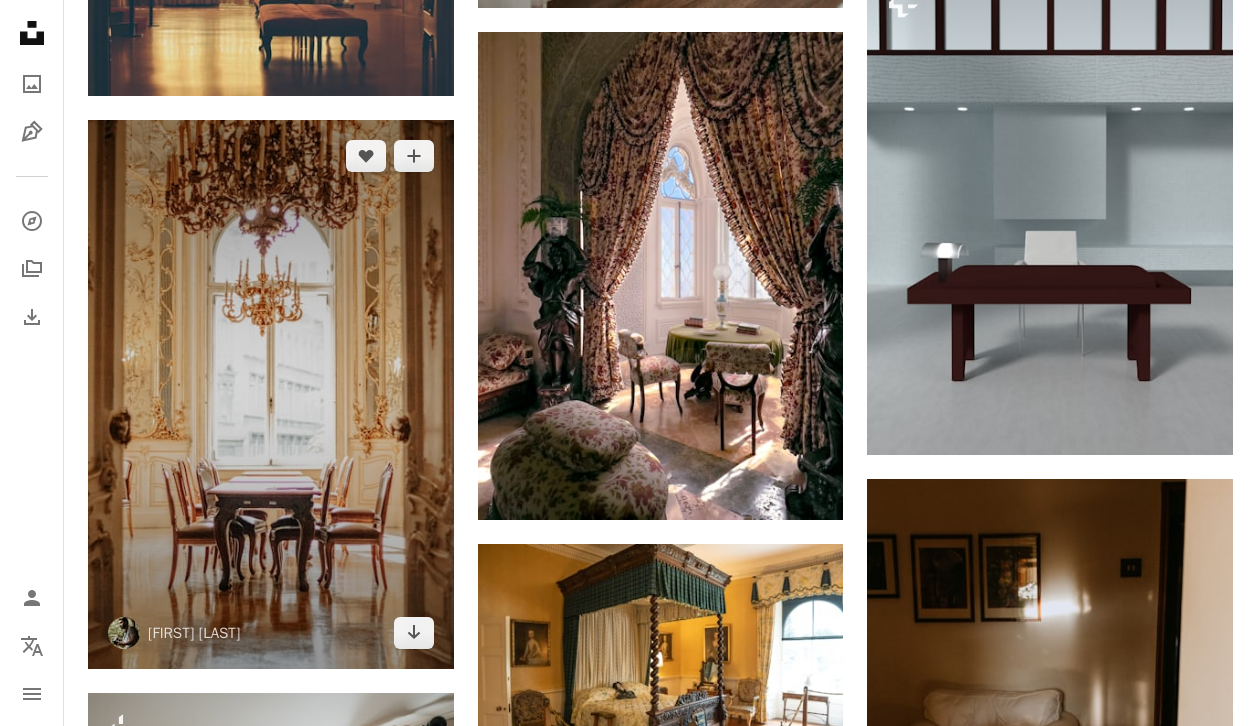 scroll, scrollTop: 11004, scrollLeft: 0, axis: vertical 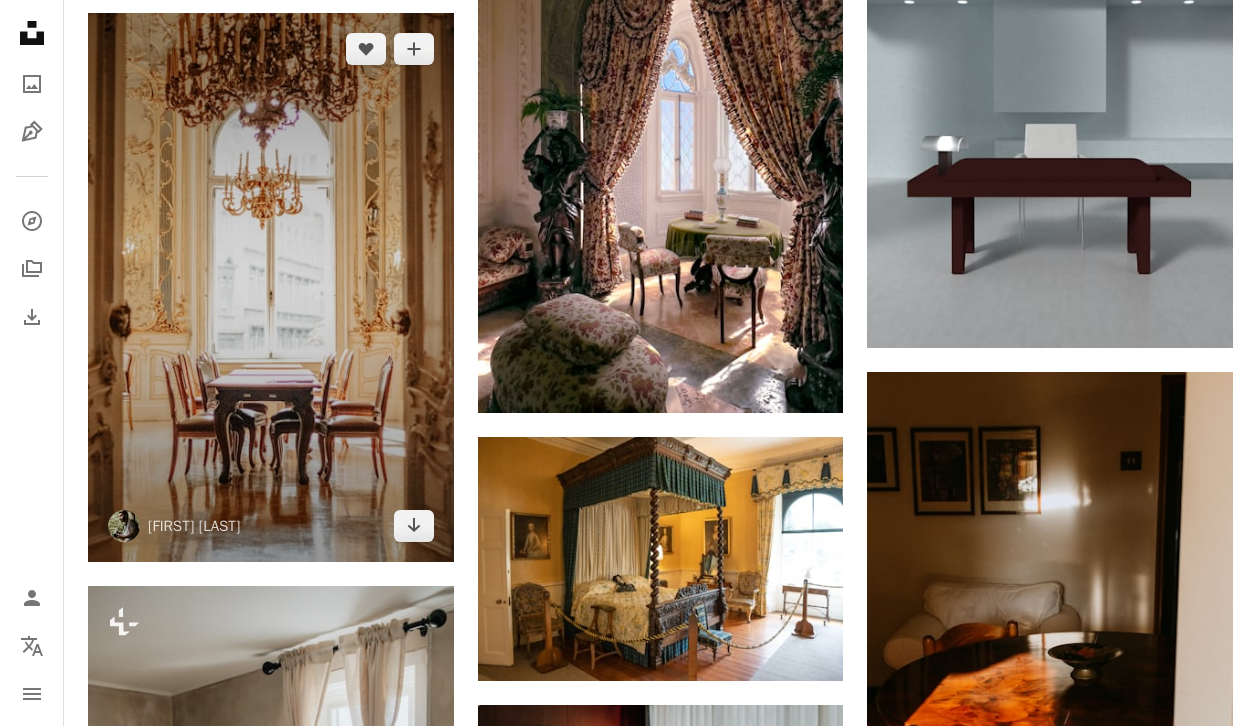 click at bounding box center [271, 287] 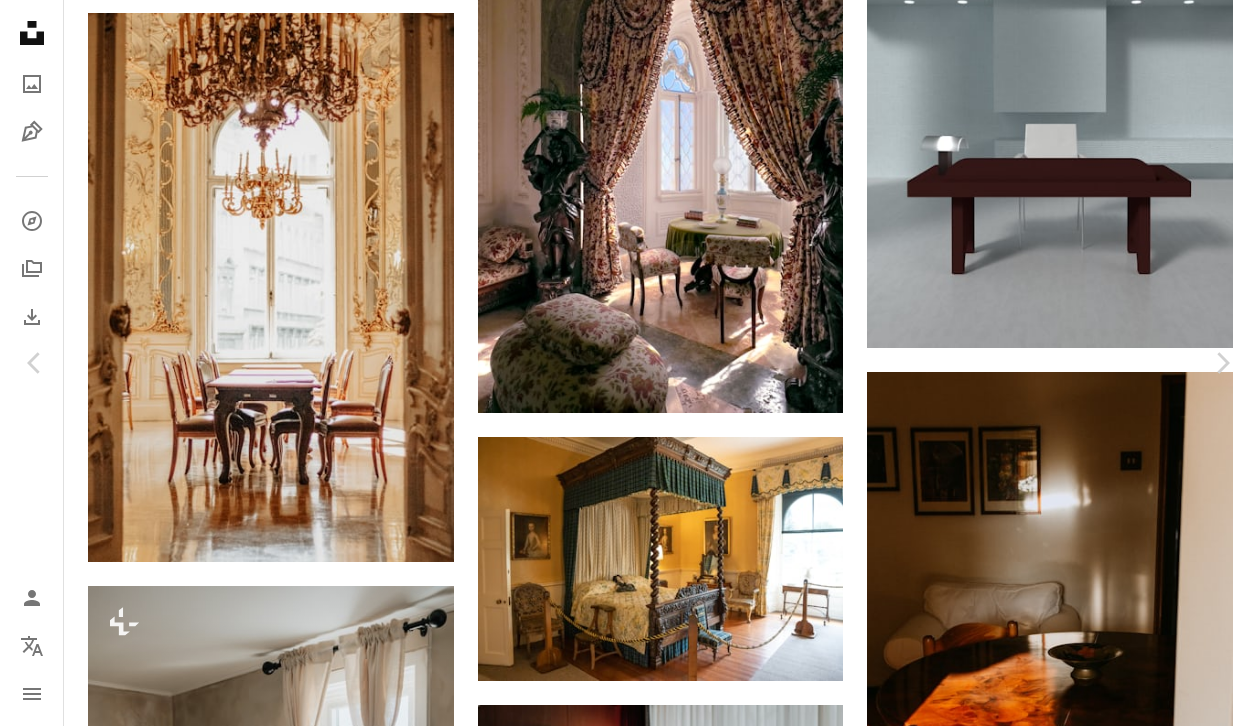 click on "Download free" at bounding box center (1058, 4082) 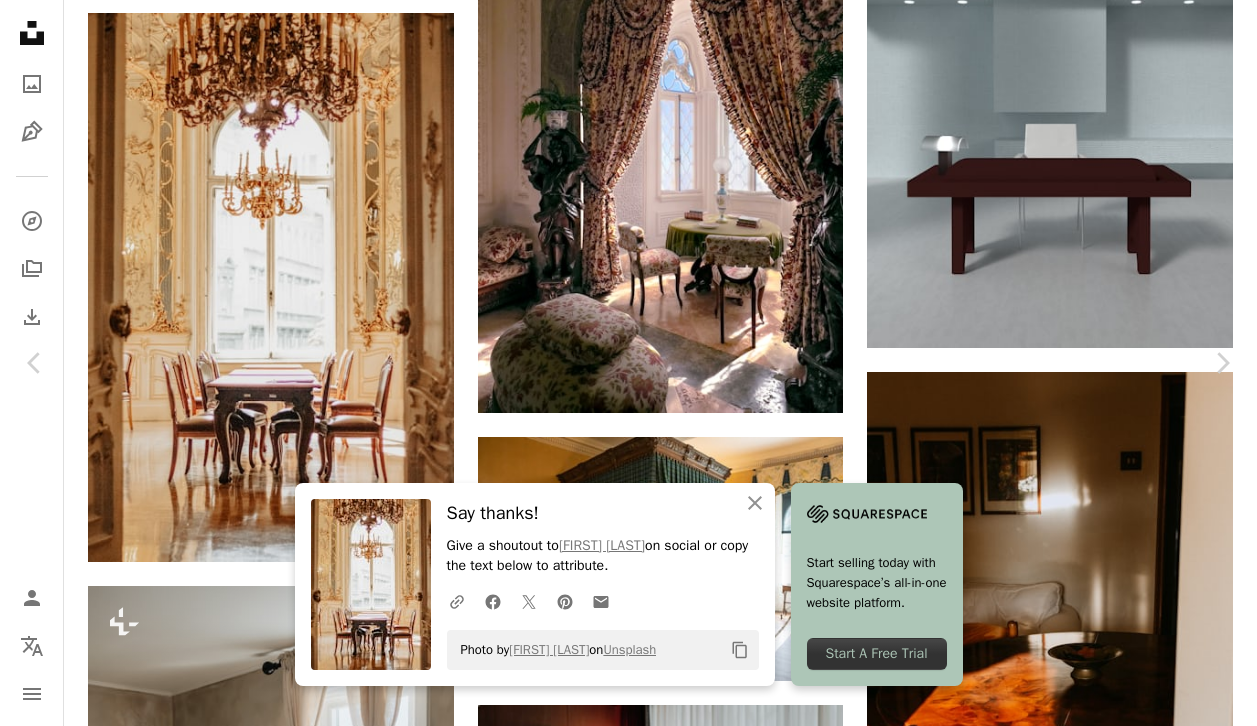 click on "An X shape" at bounding box center [20, 20] 